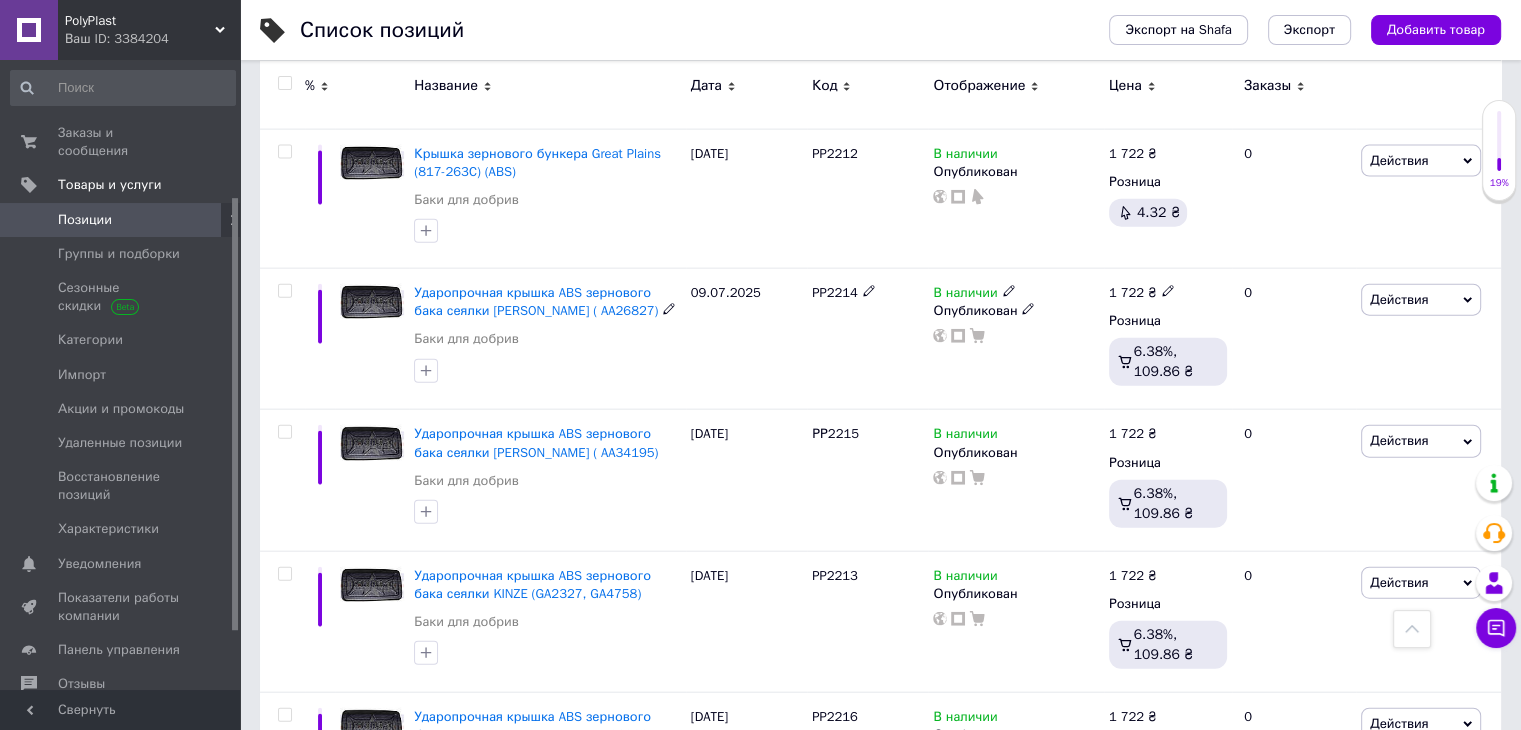 scroll, scrollTop: 12172, scrollLeft: 0, axis: vertical 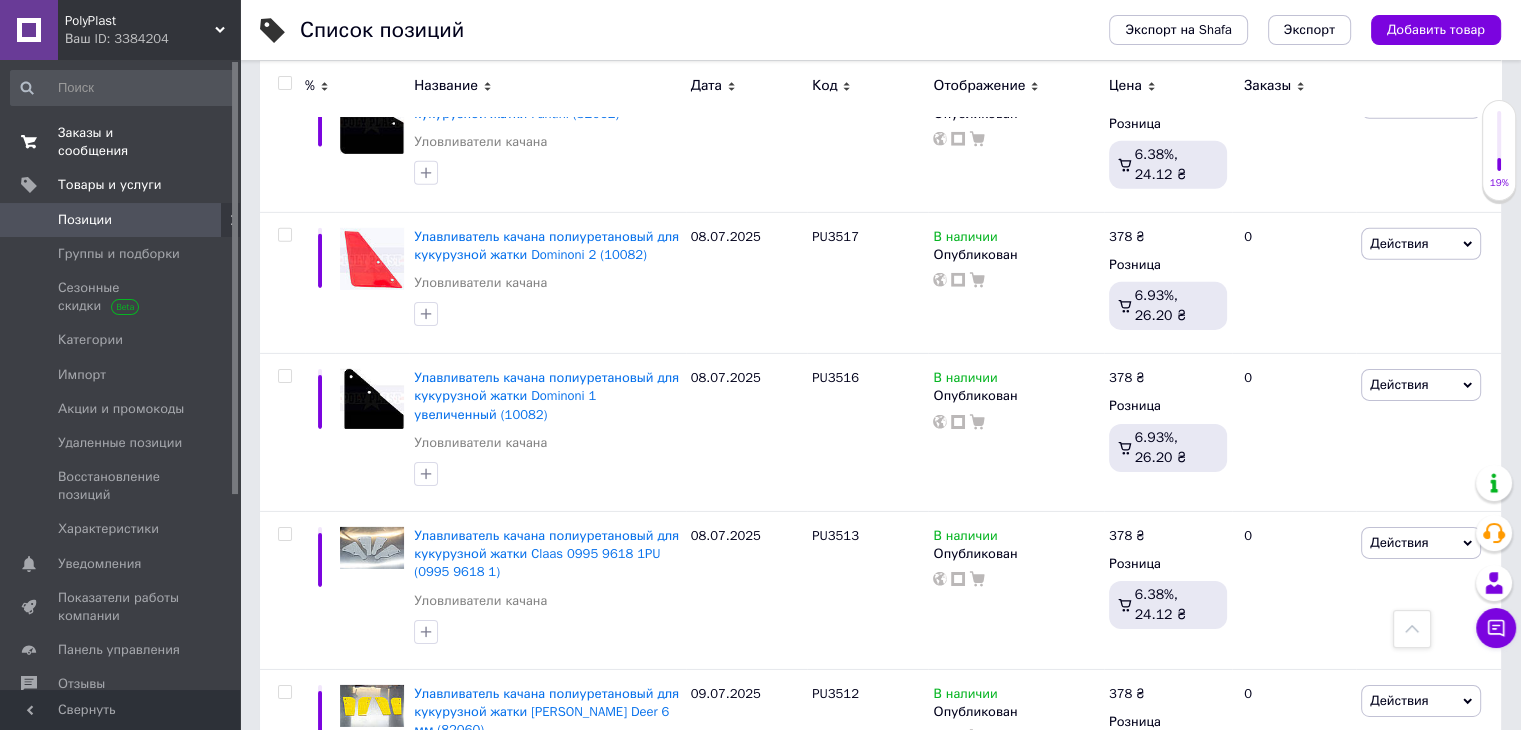click on "Заказы и сообщения" at bounding box center [121, 142] 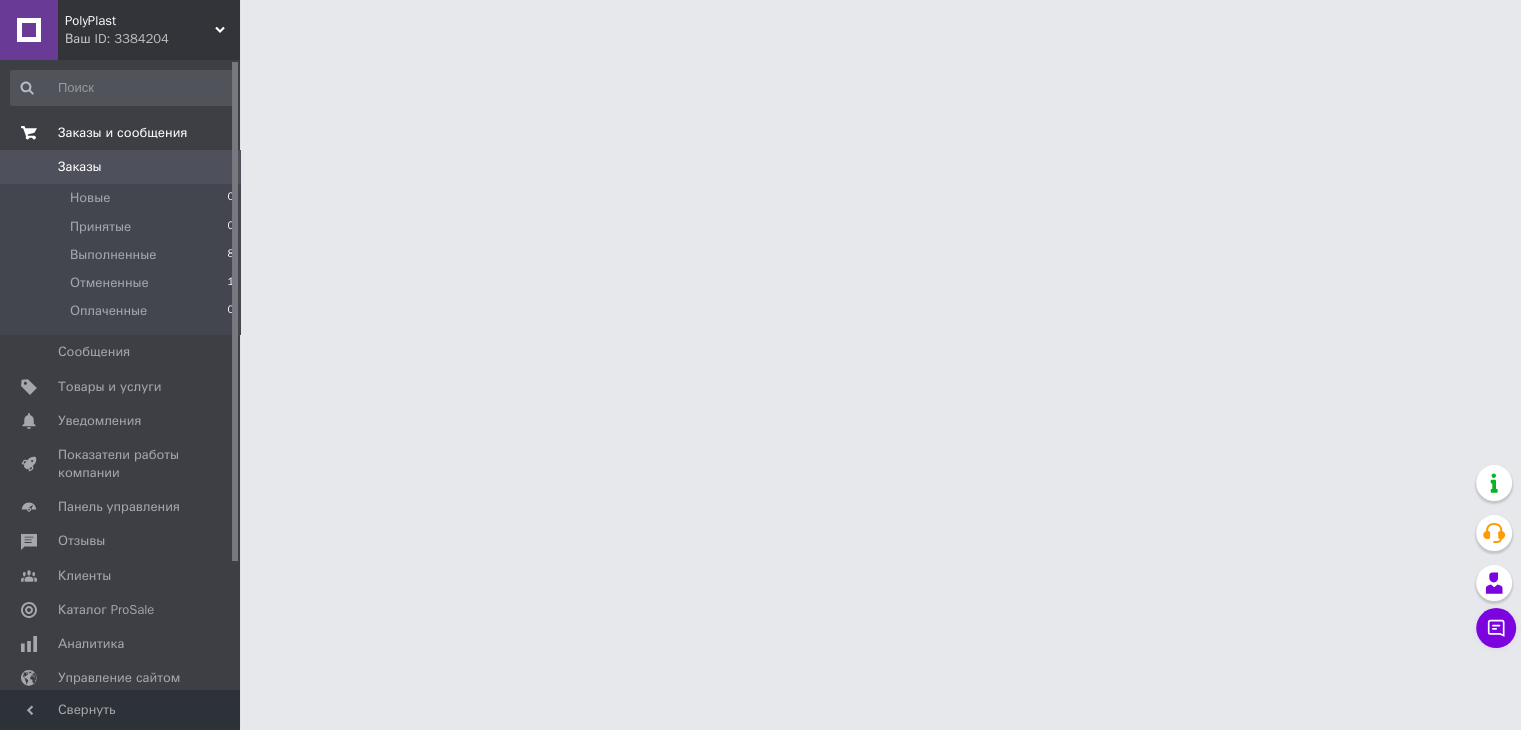 scroll, scrollTop: 0, scrollLeft: 0, axis: both 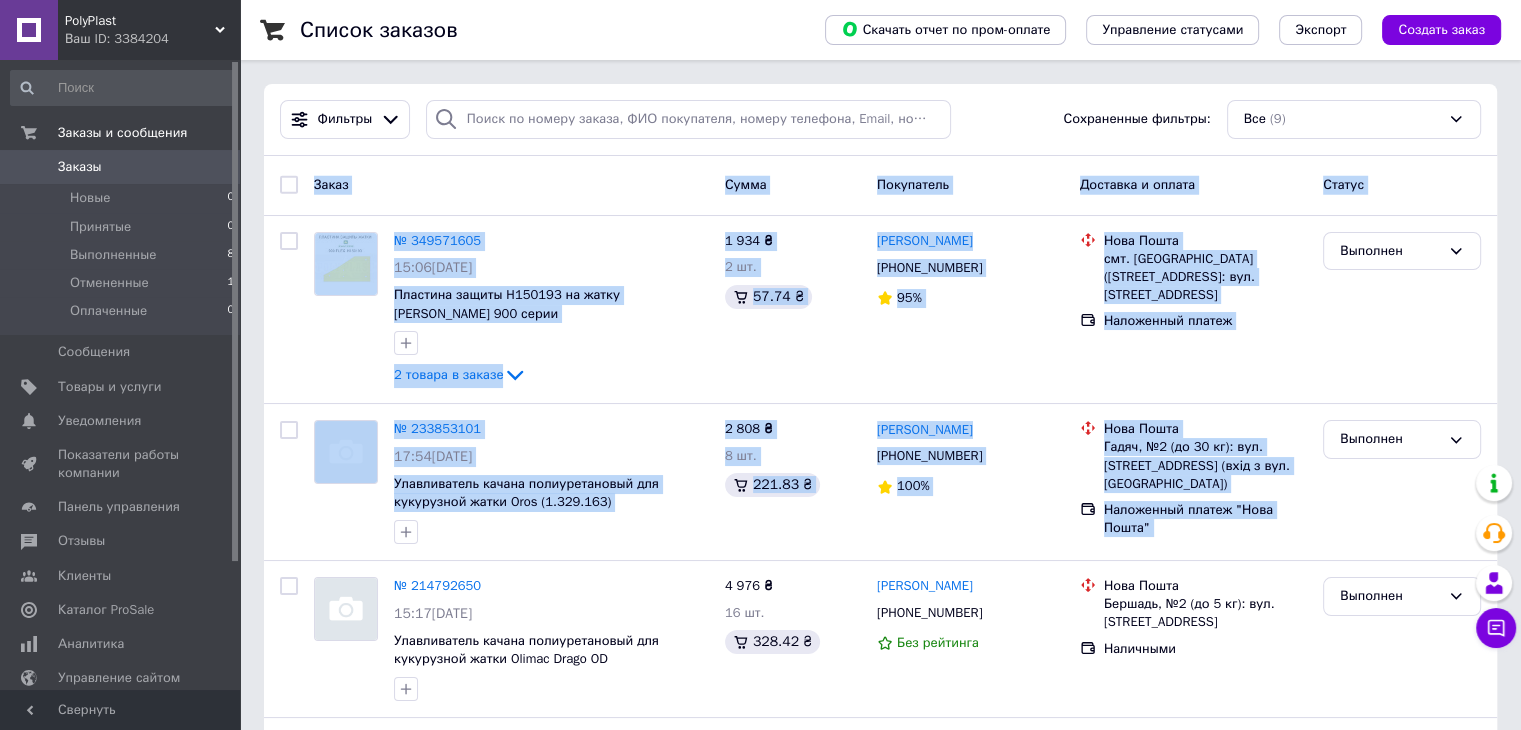 drag, startPoint x: 1518, startPoint y: 125, endPoint x: 1535, endPoint y: 477, distance: 352.41028 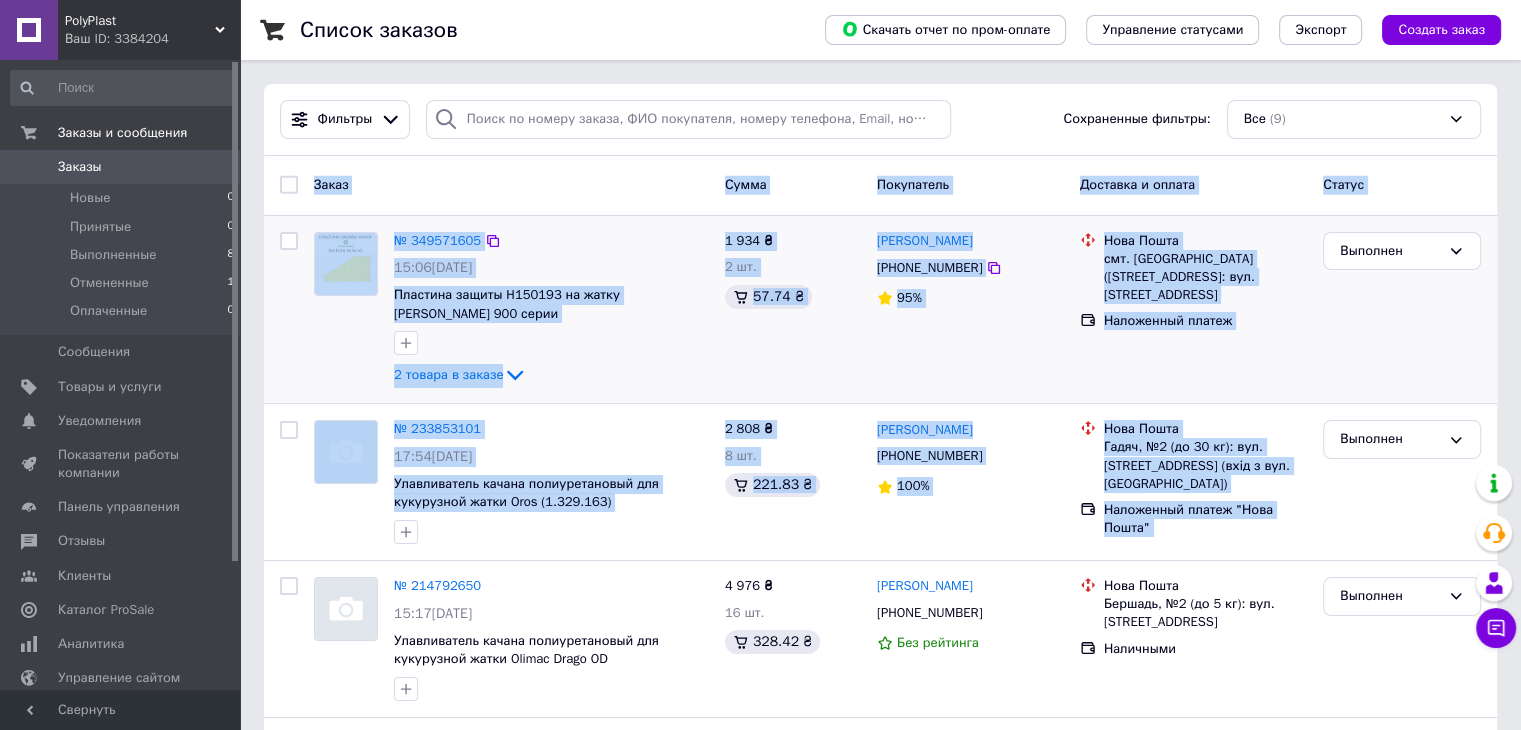 click on "Выполнен" at bounding box center [1402, 310] 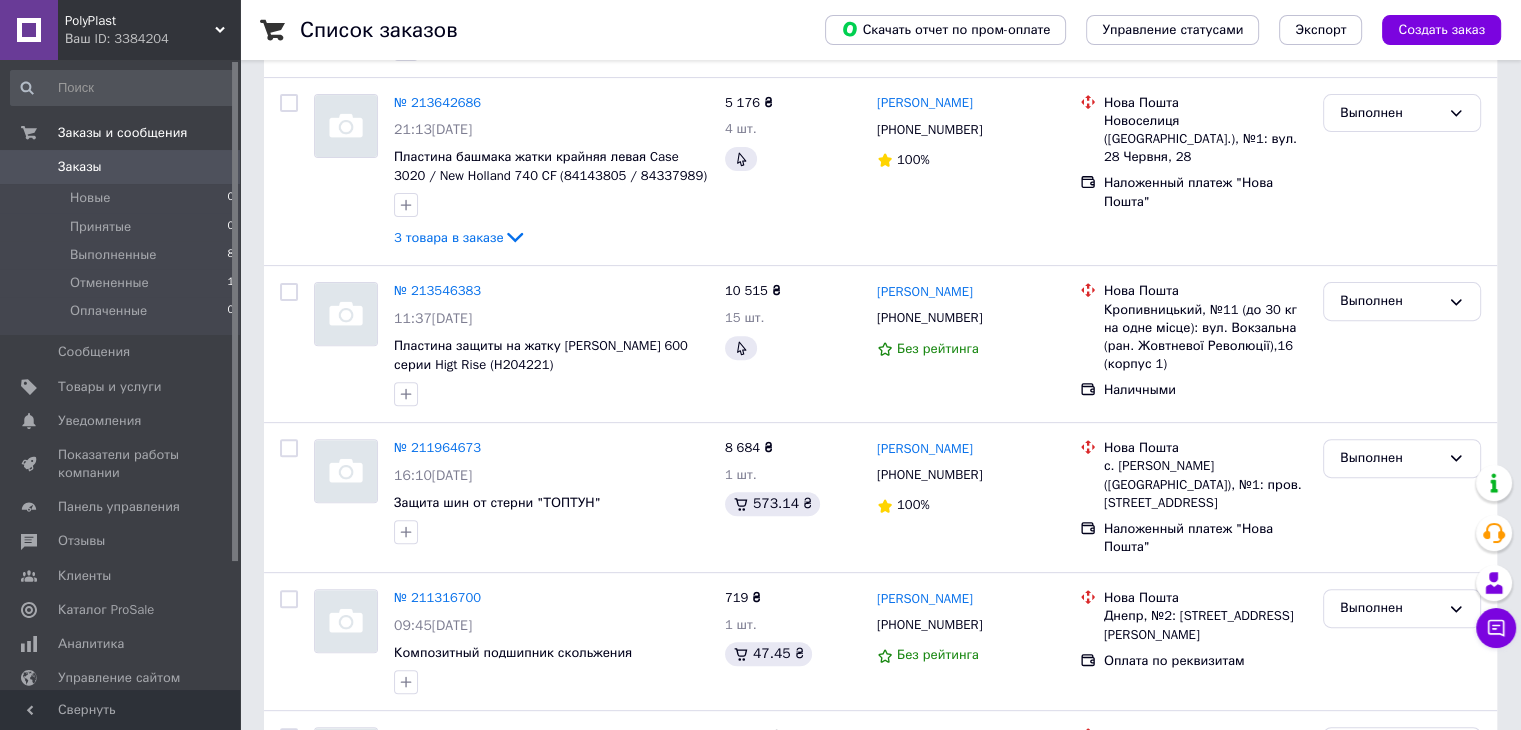 scroll, scrollTop: 755, scrollLeft: 0, axis: vertical 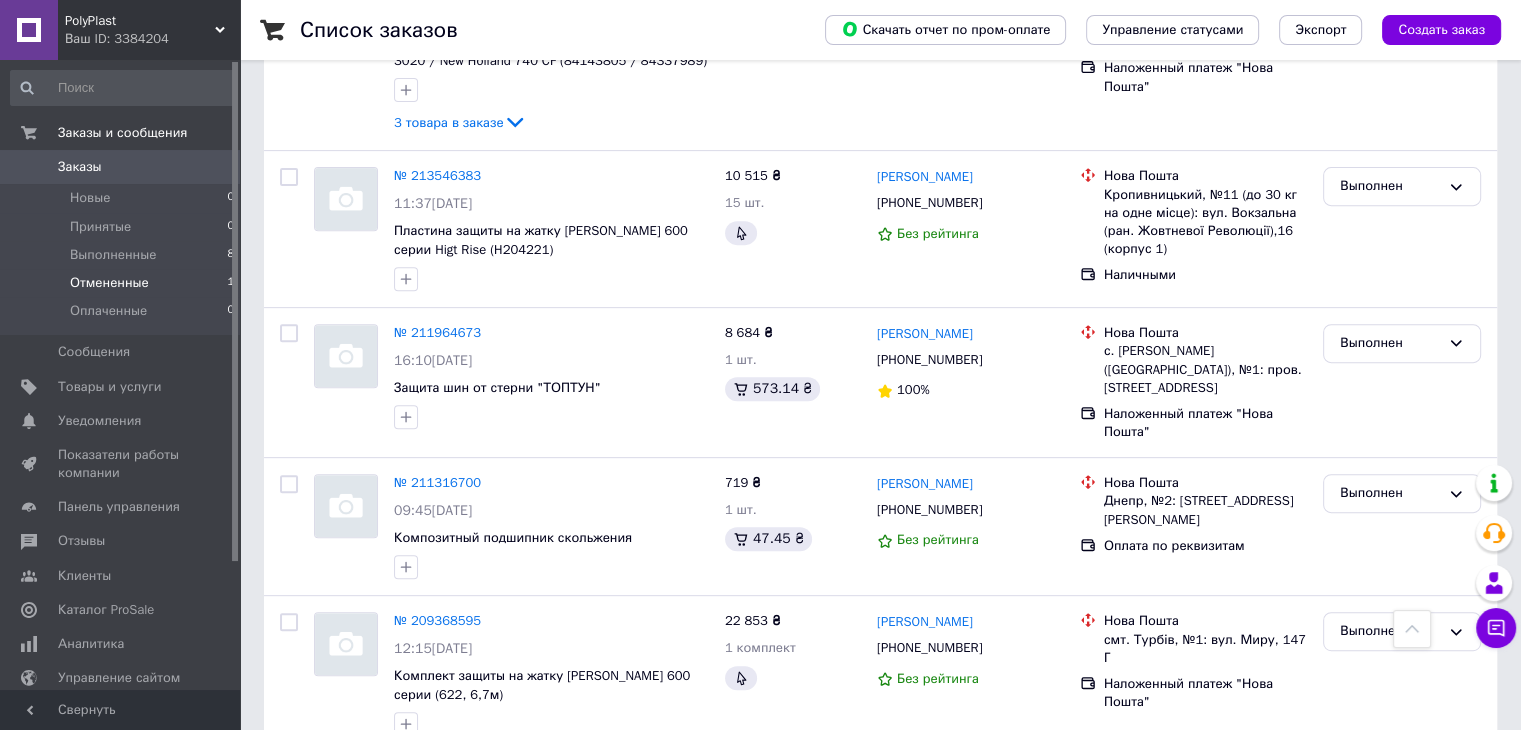 click on "Отмененные" at bounding box center (109, 283) 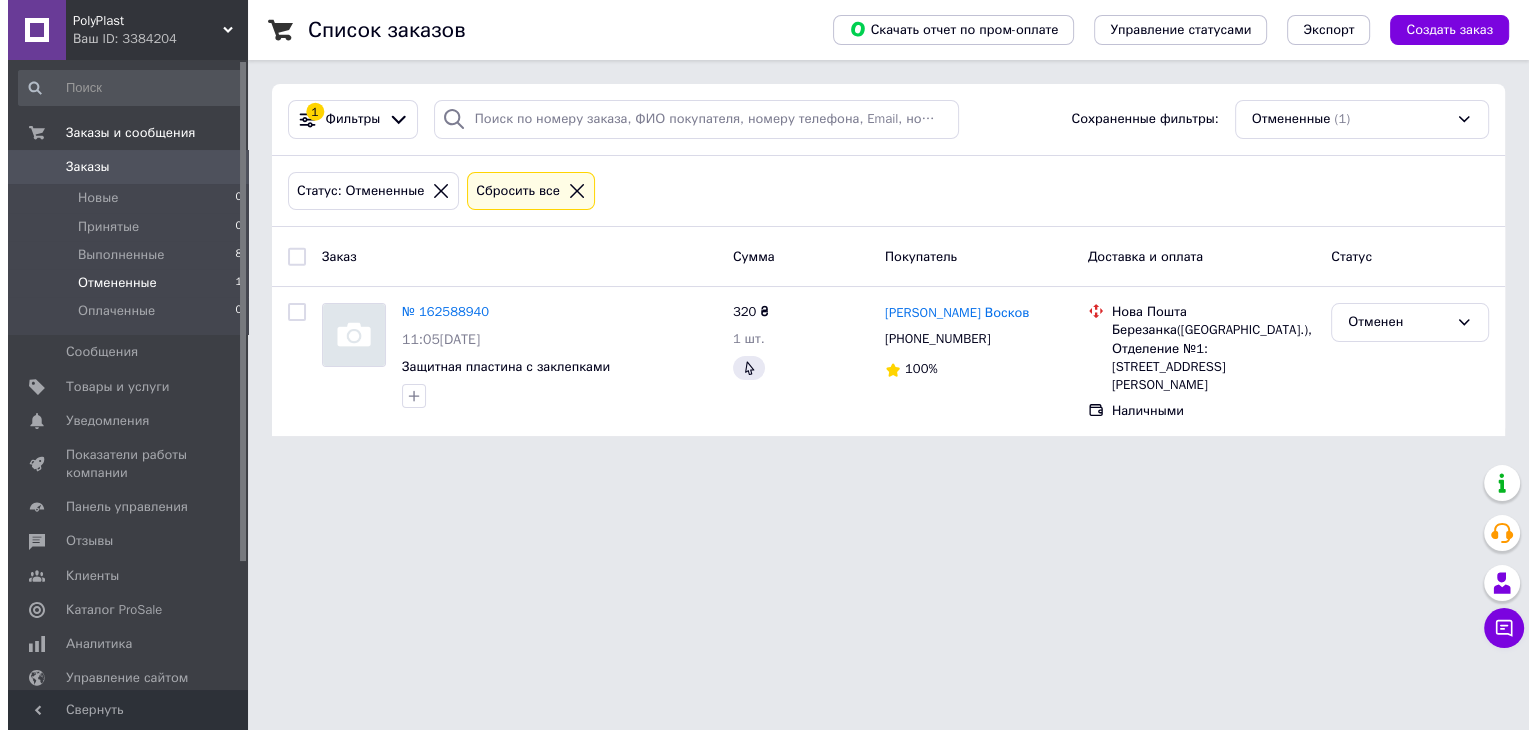 scroll, scrollTop: 0, scrollLeft: 0, axis: both 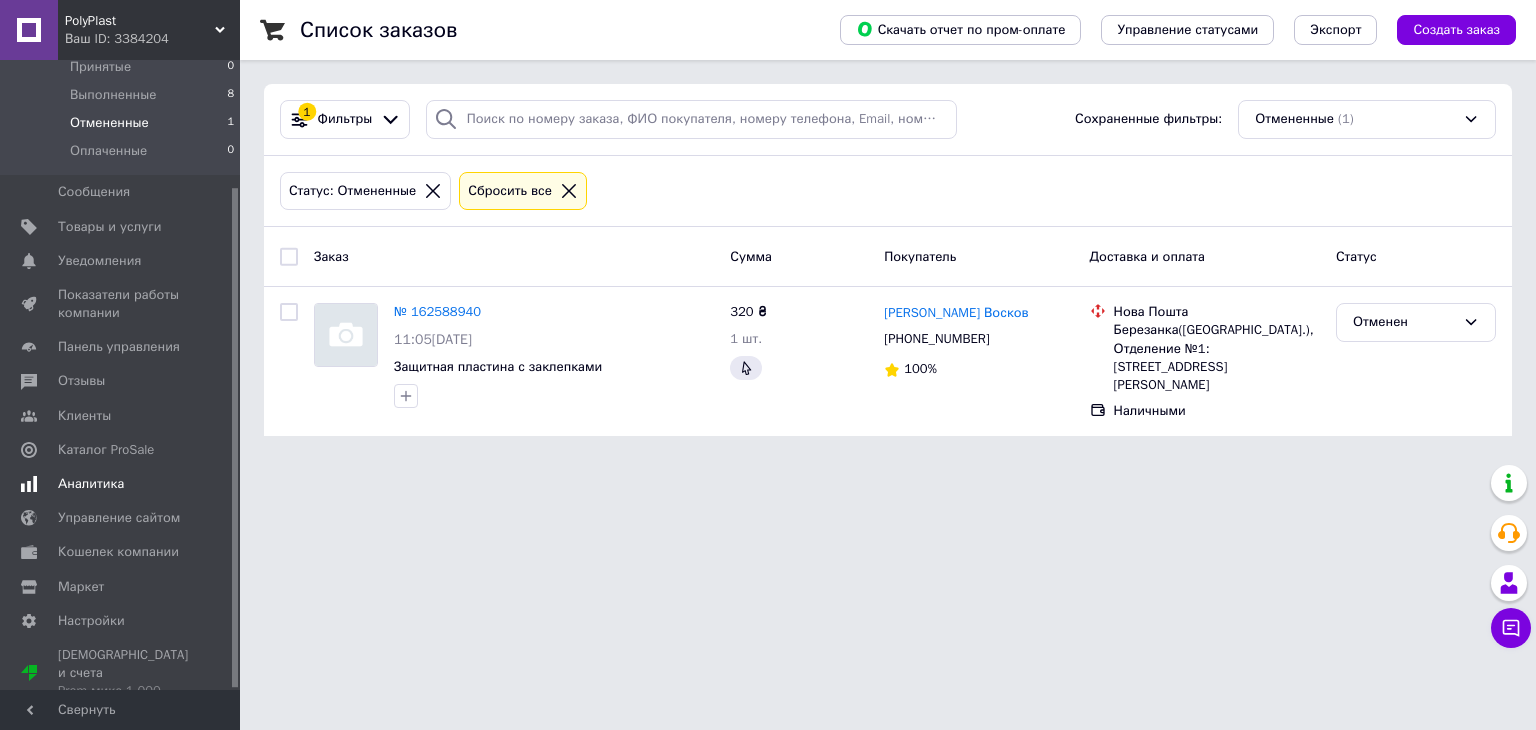 click on "Аналитика" at bounding box center (91, 484) 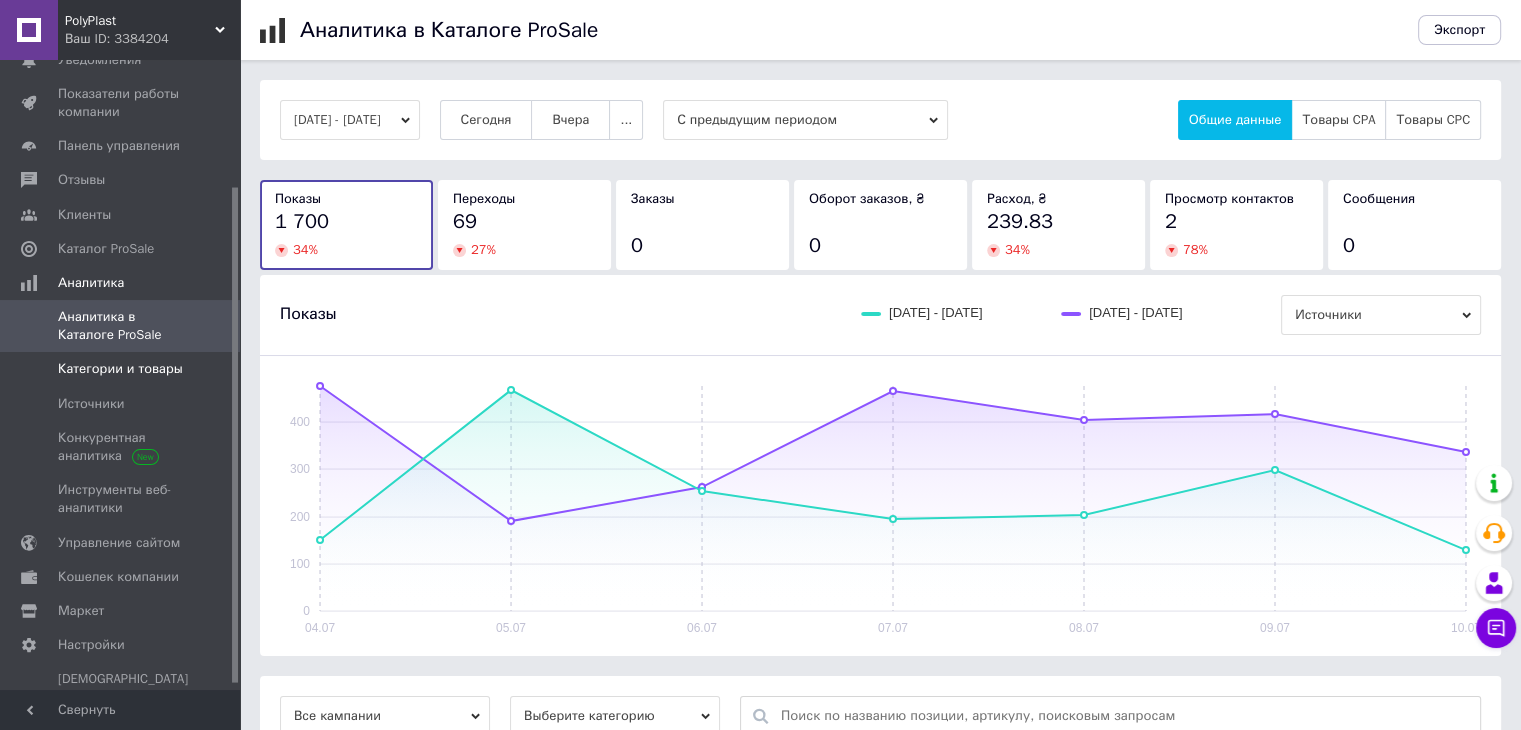 click on "Категории и товары" at bounding box center [120, 369] 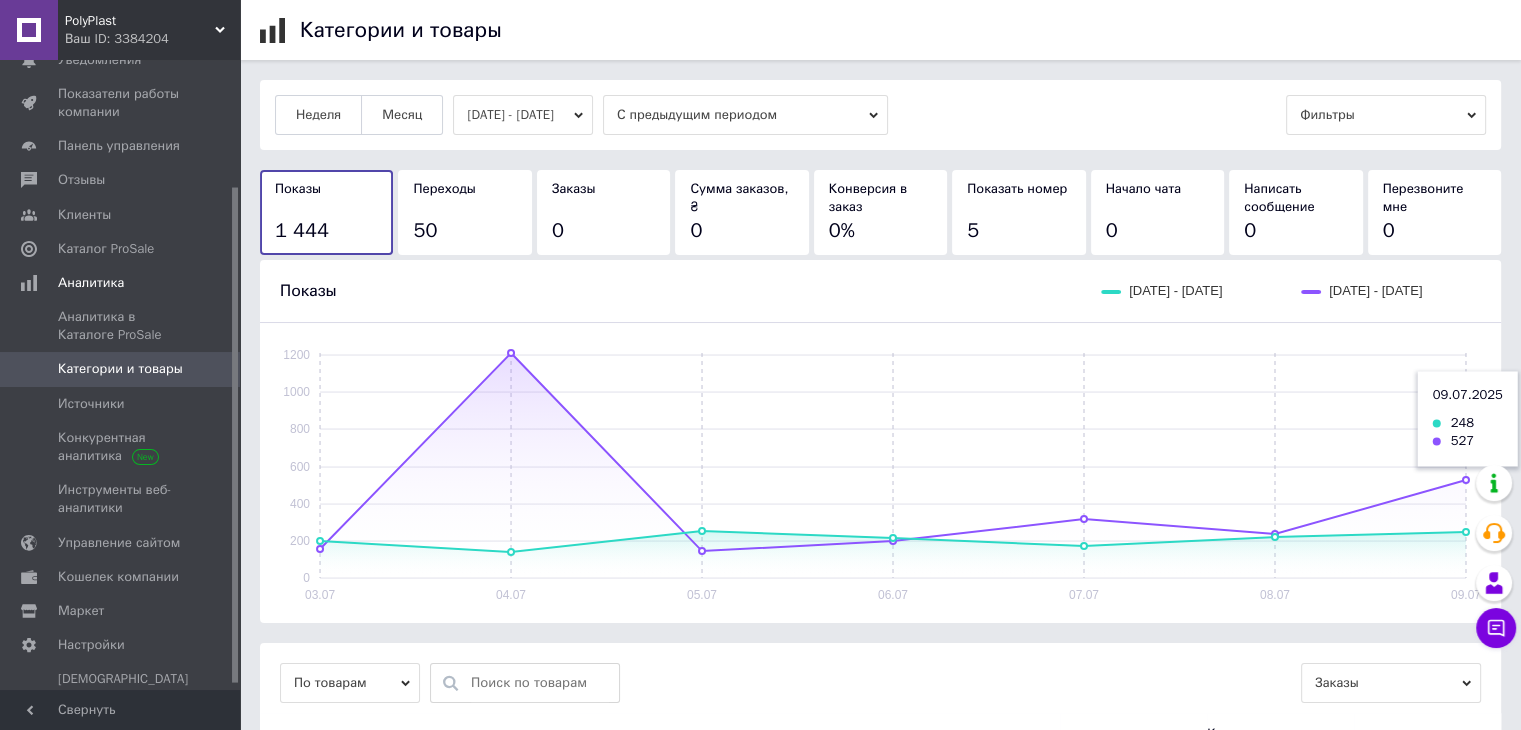 click 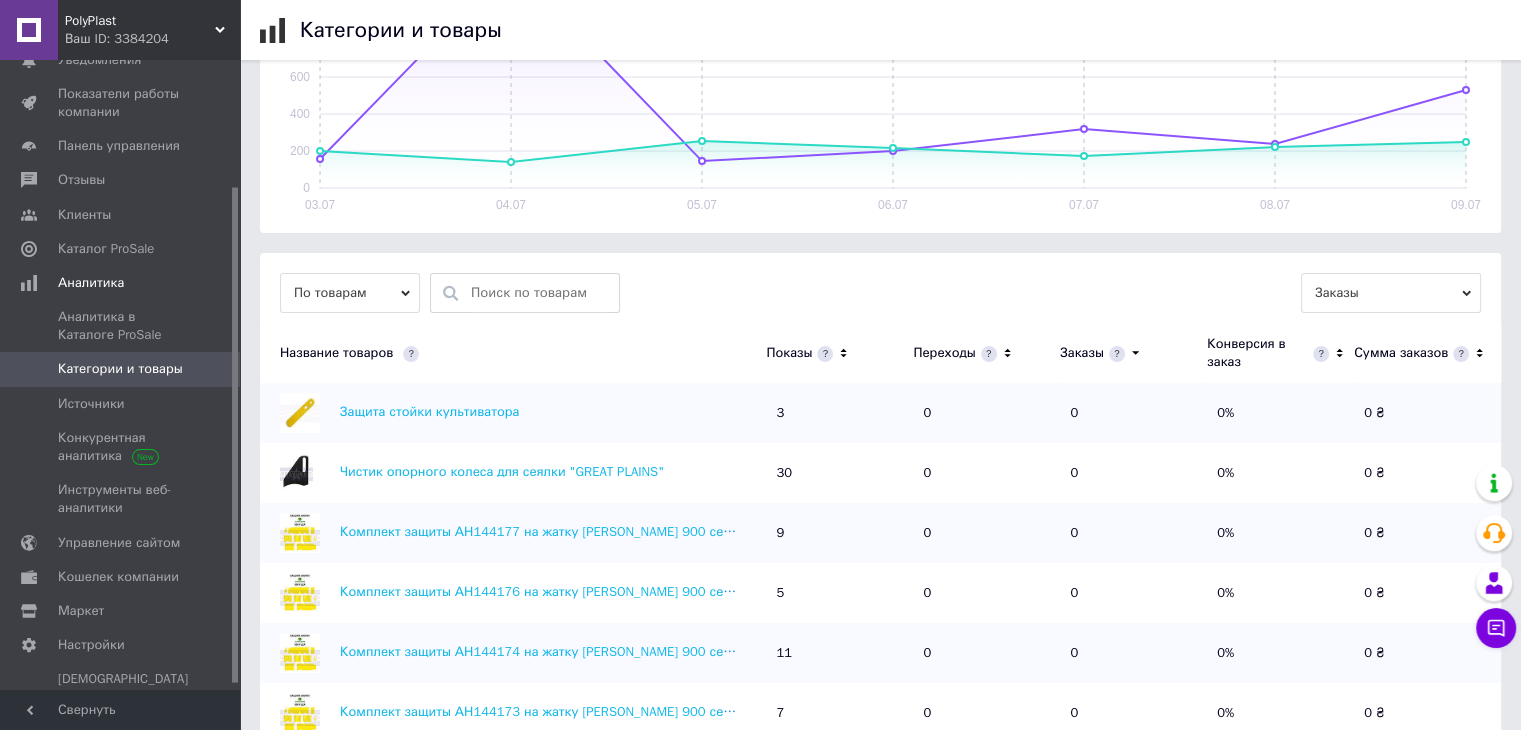 scroll, scrollTop: 400, scrollLeft: 0, axis: vertical 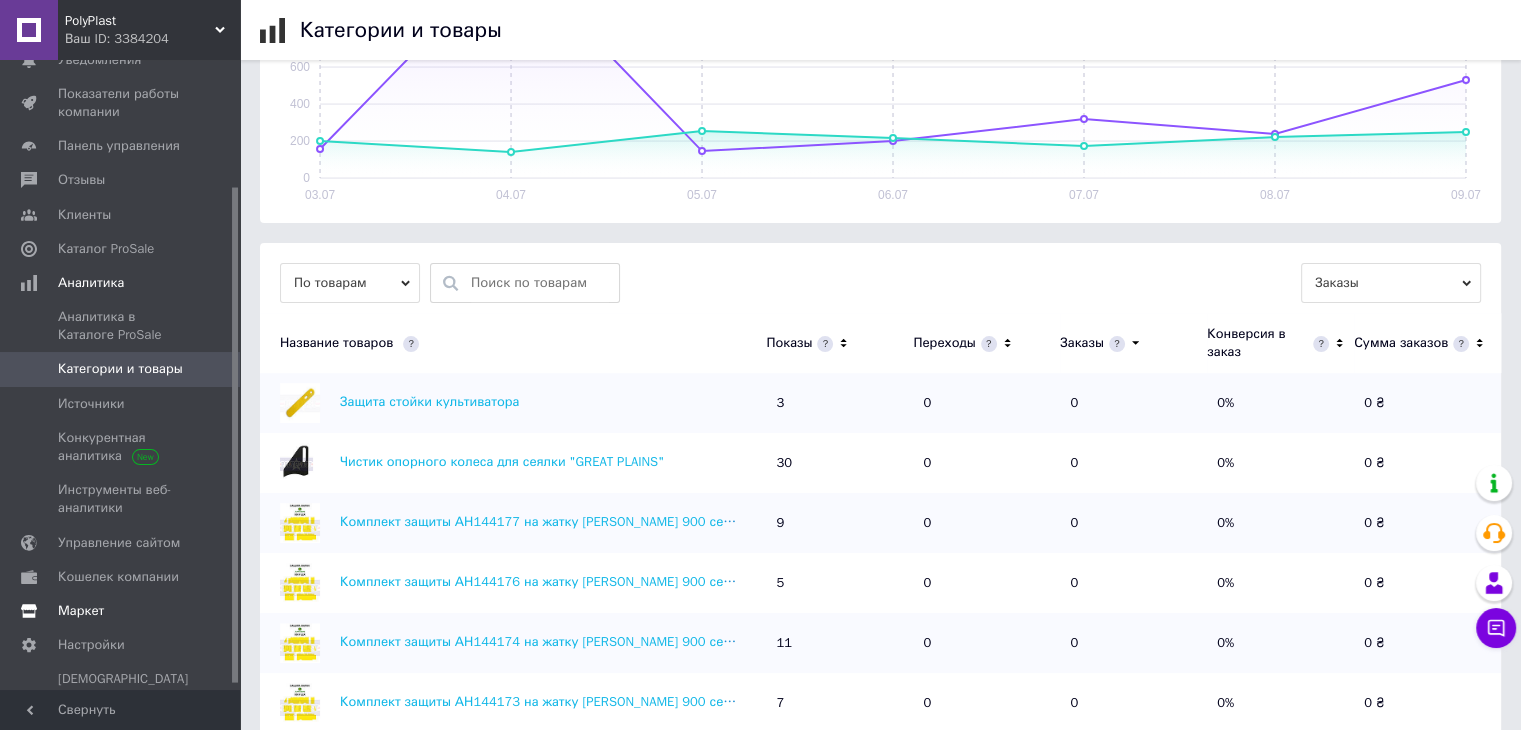 click on "Маркет" at bounding box center [81, 611] 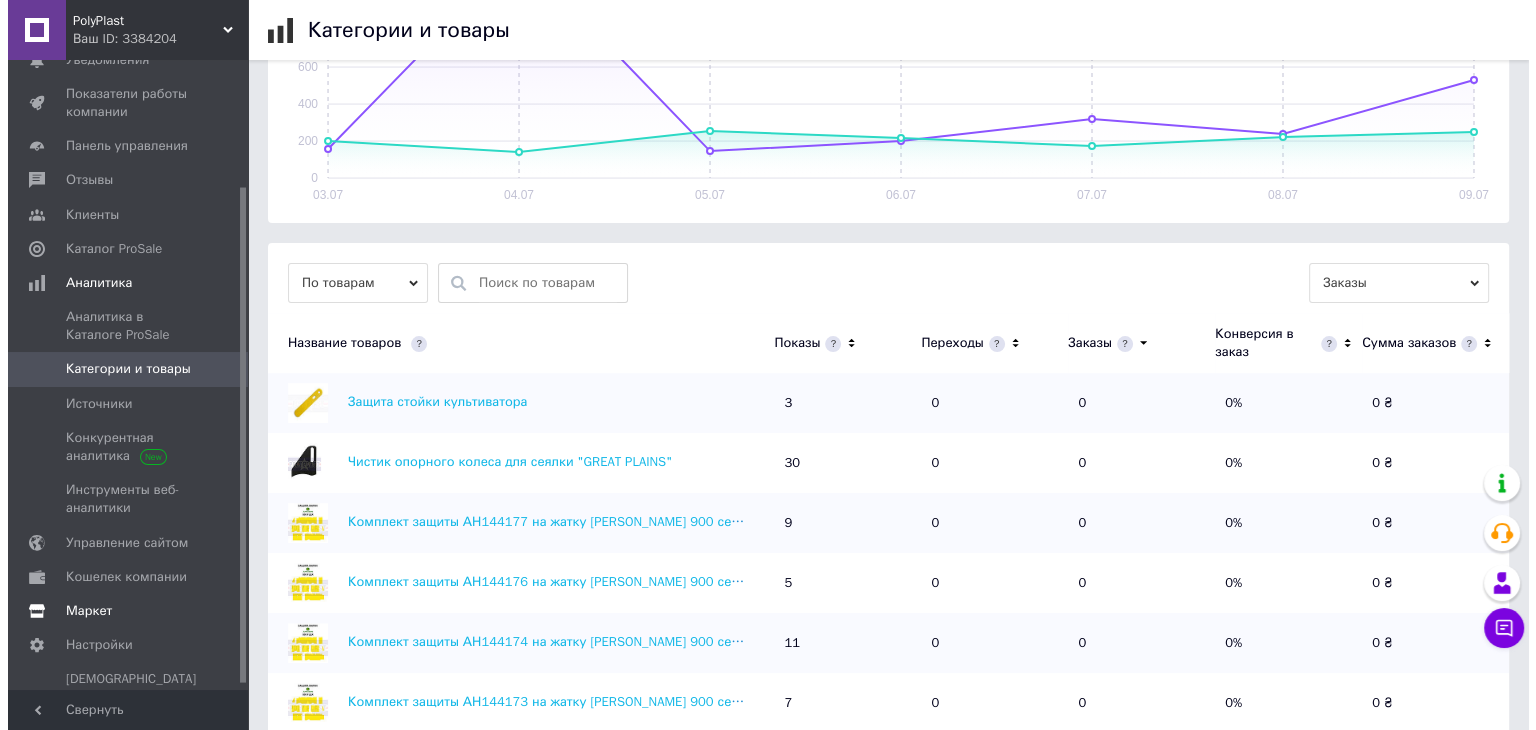 scroll, scrollTop: 0, scrollLeft: 0, axis: both 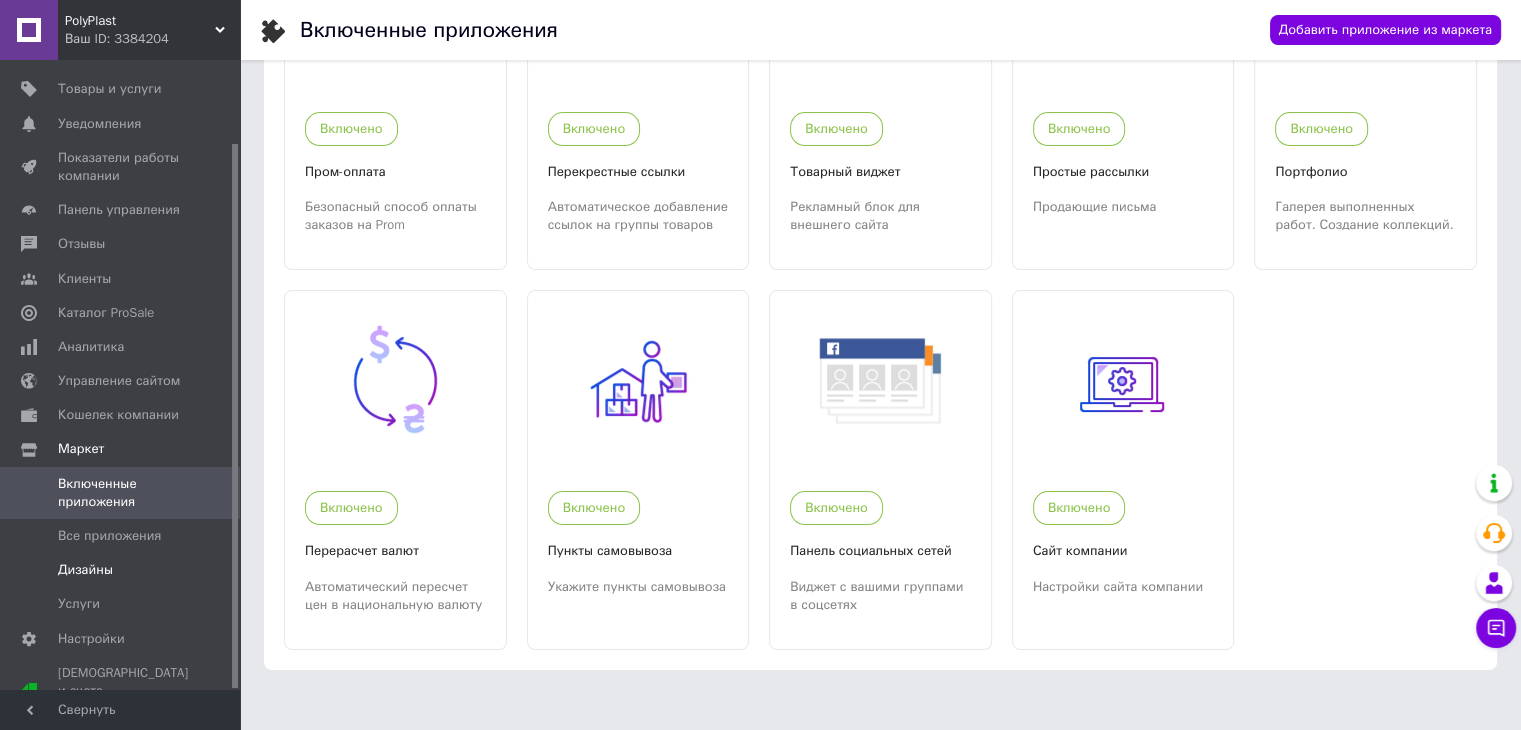 click on "Дизайны" at bounding box center (123, 570) 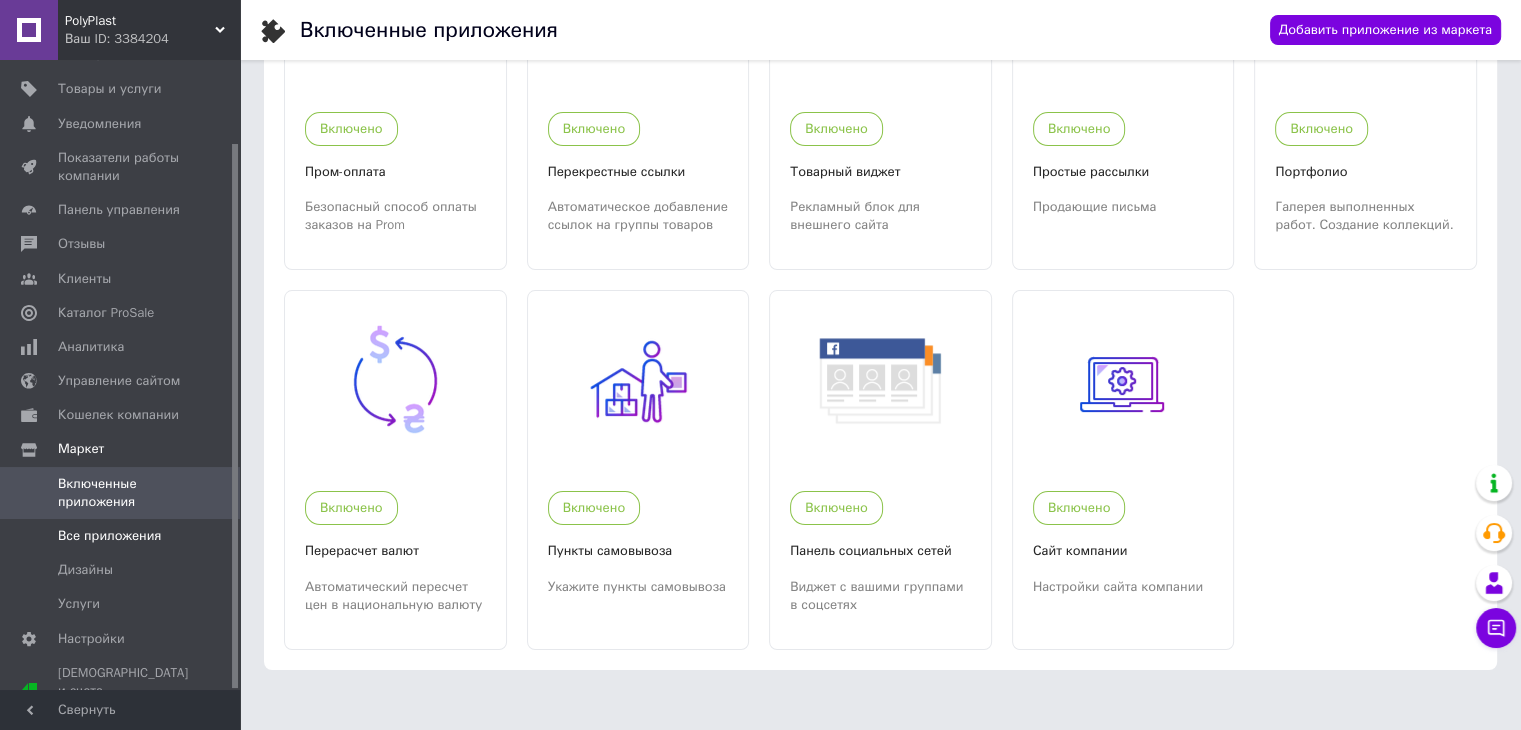 click on "Все приложения" at bounding box center [109, 536] 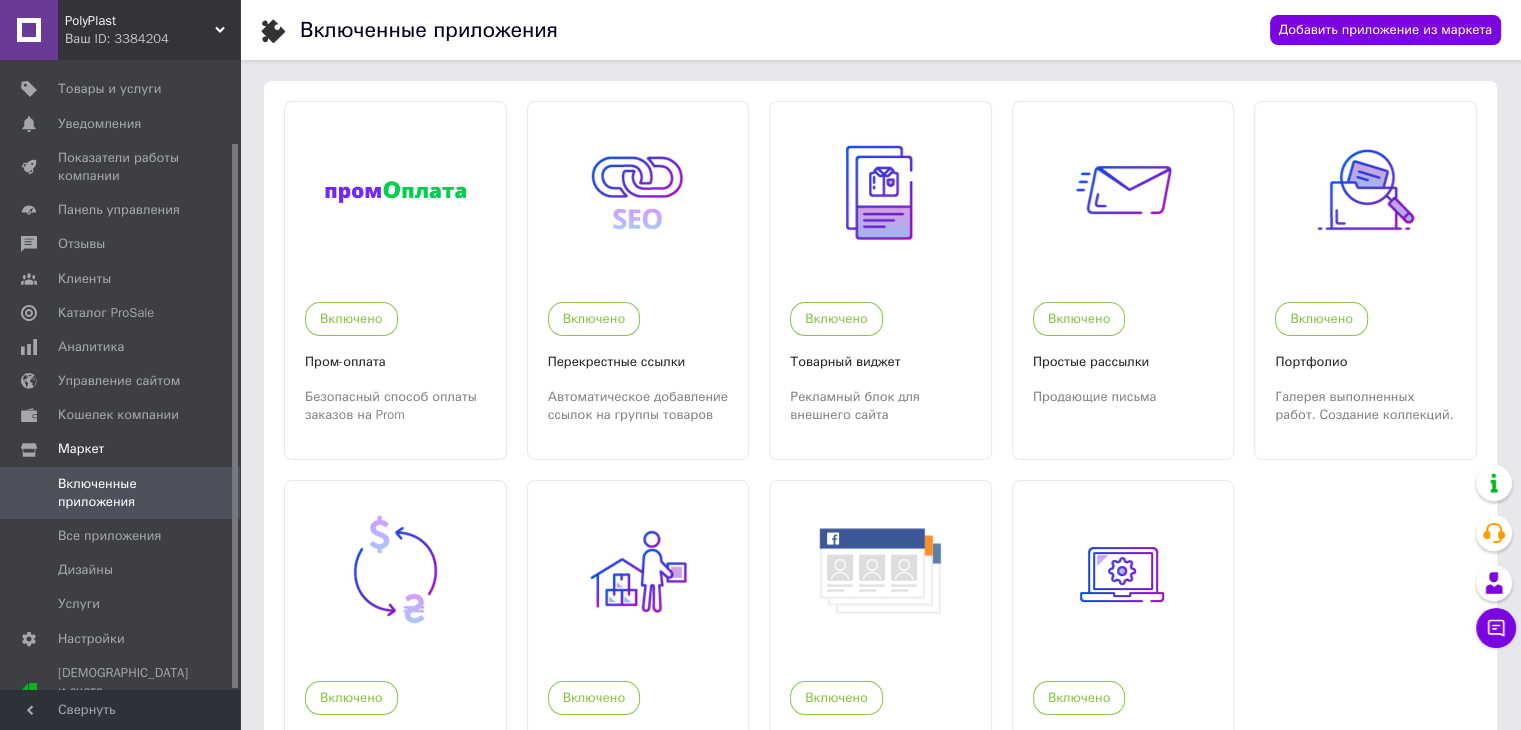 scroll, scrollTop: 0, scrollLeft: 0, axis: both 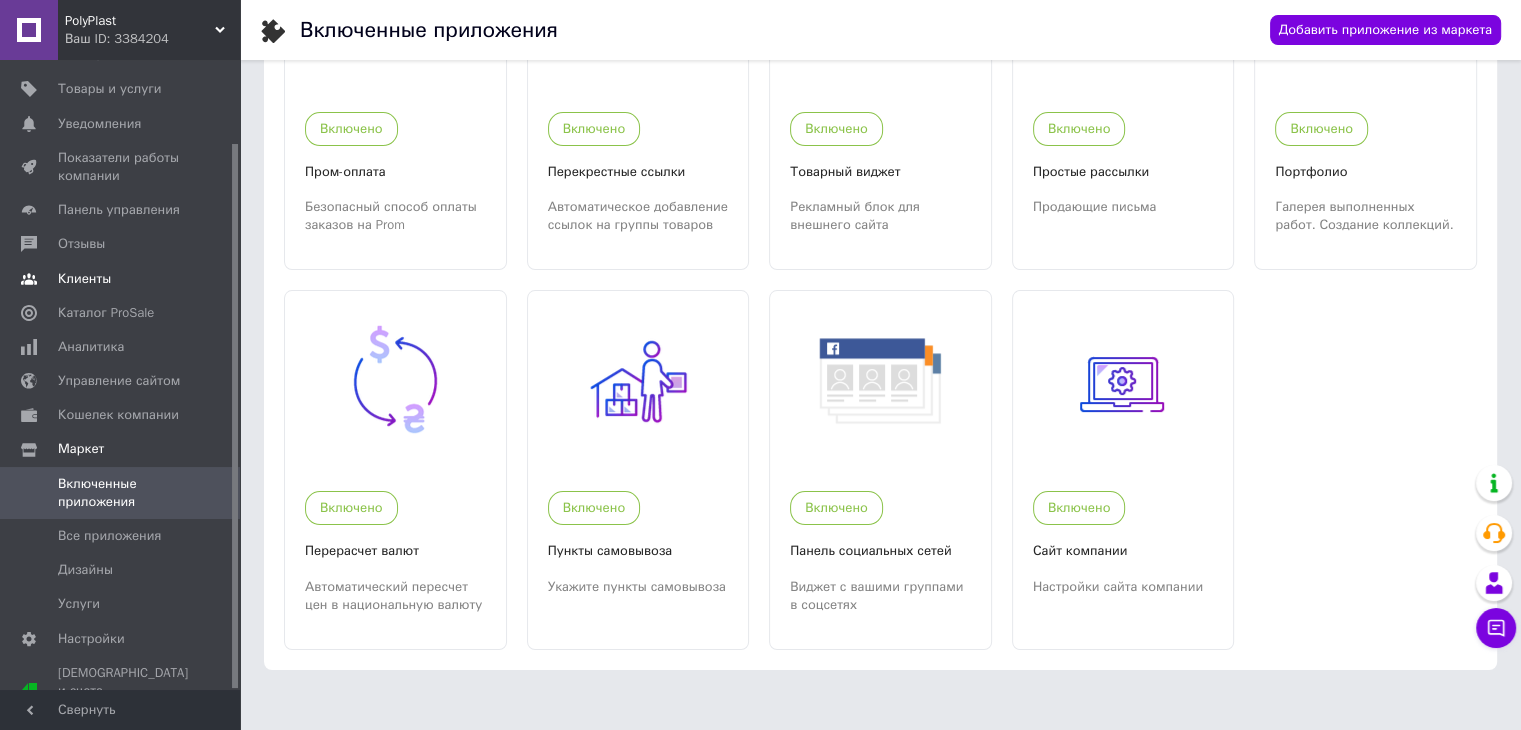 click on "Клиенты" at bounding box center [84, 279] 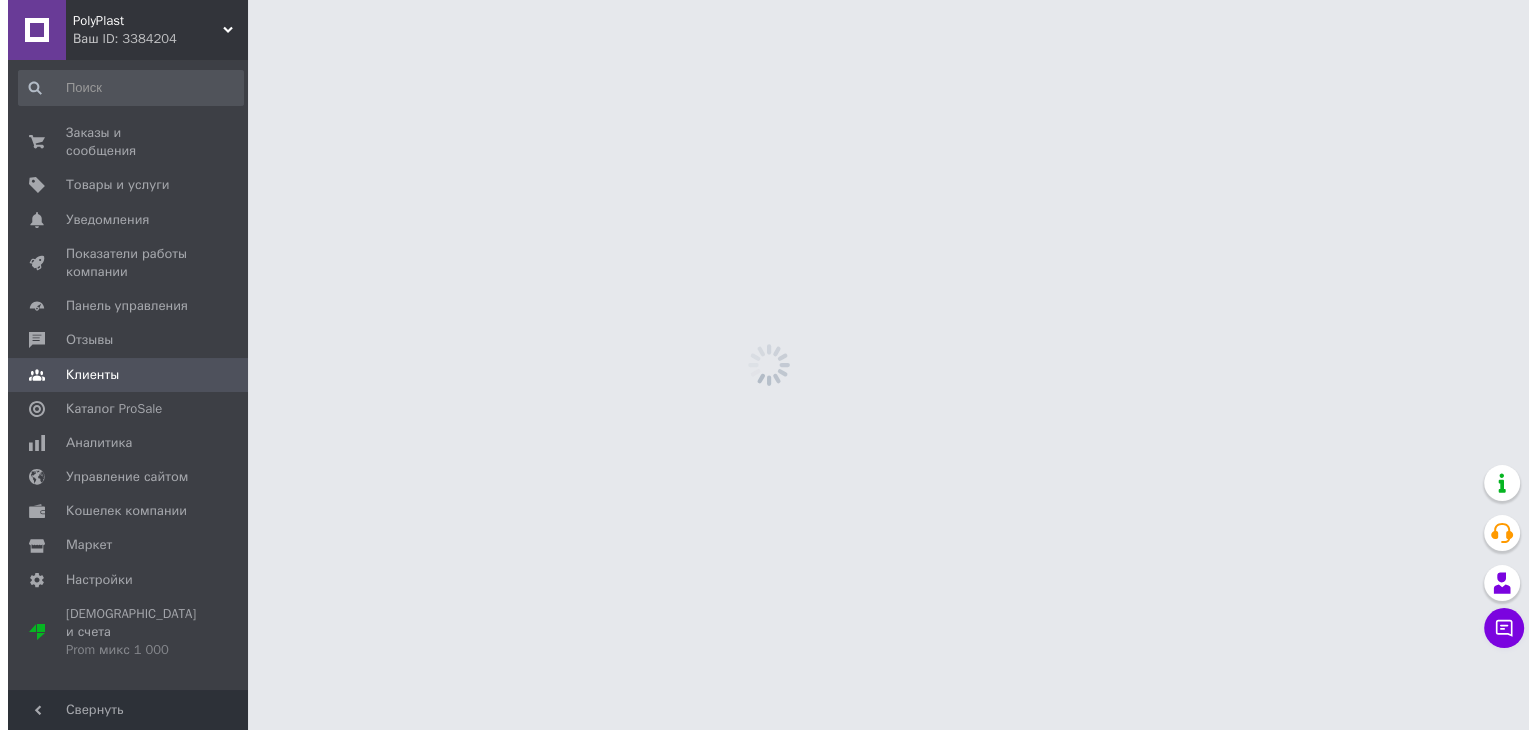 scroll, scrollTop: 0, scrollLeft: 0, axis: both 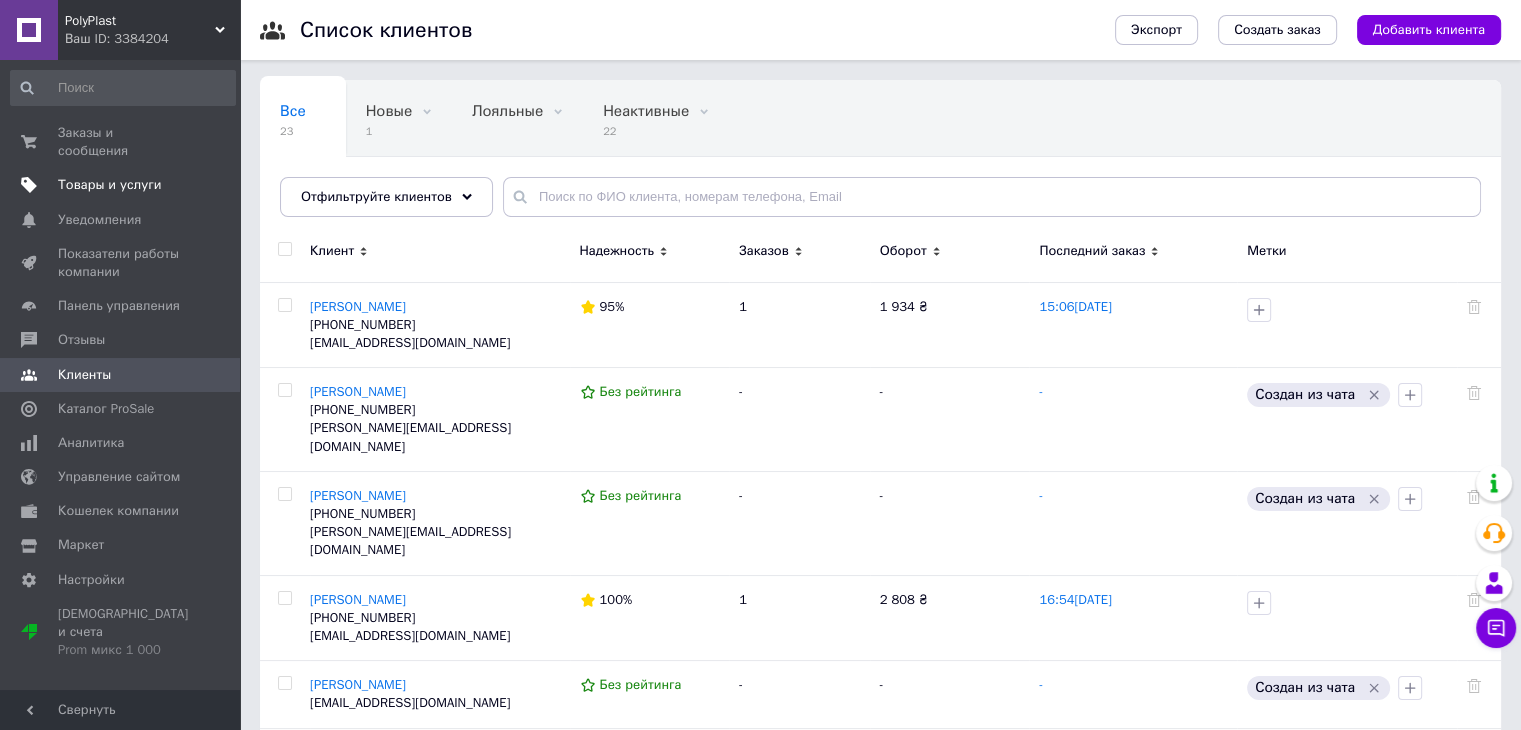 click on "Товары и услуги" at bounding box center (110, 185) 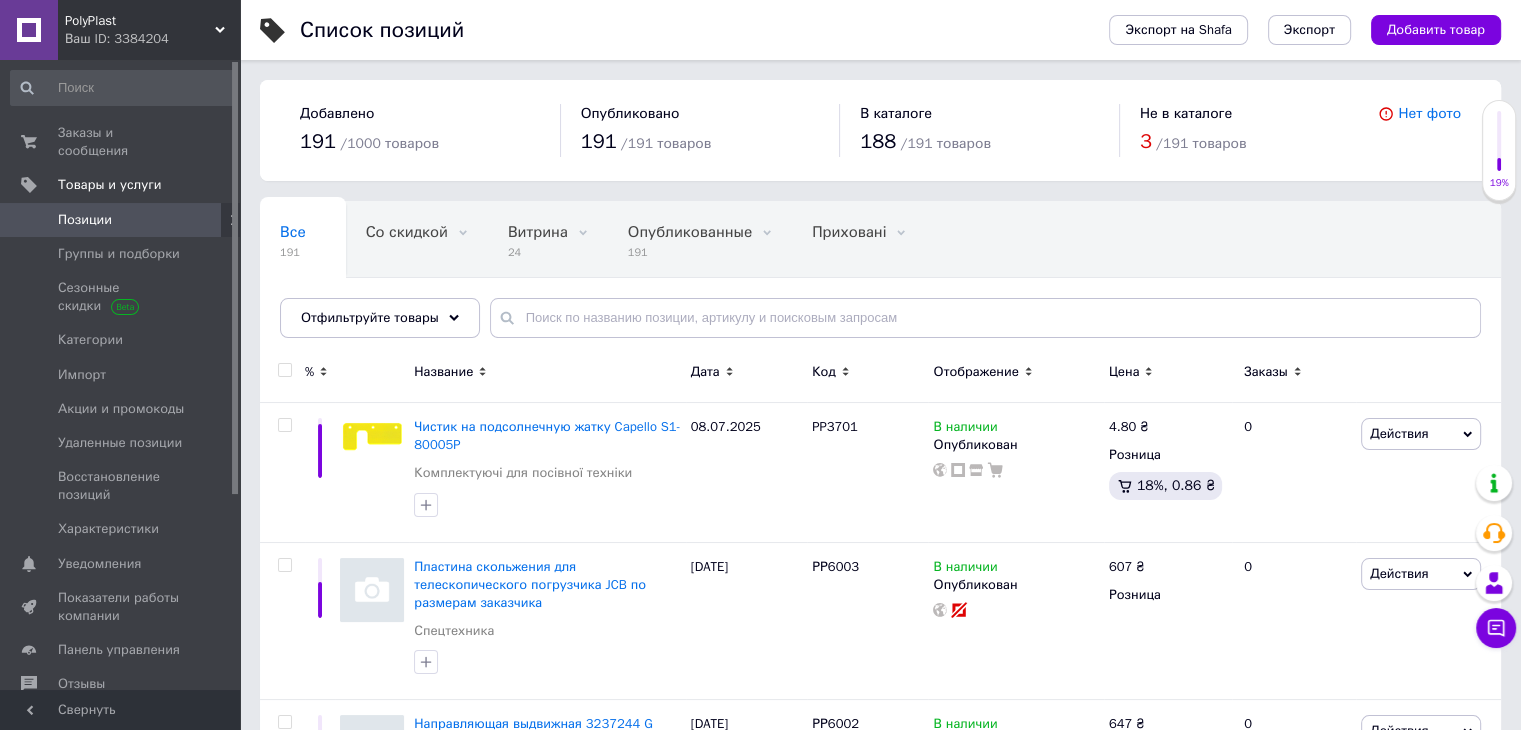 click on "PolyPlast" at bounding box center [140, 21] 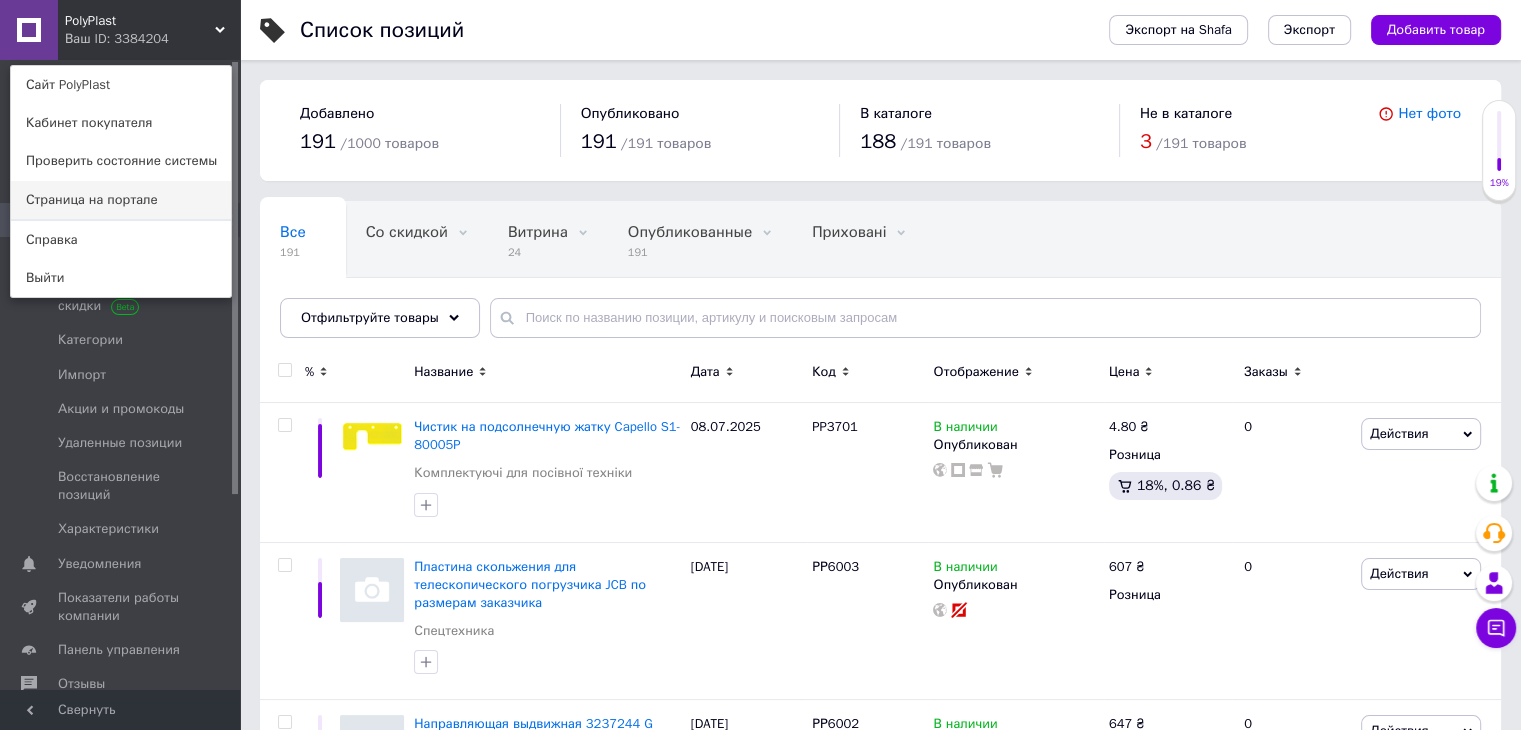 click on "Страница на портале" at bounding box center (121, 200) 